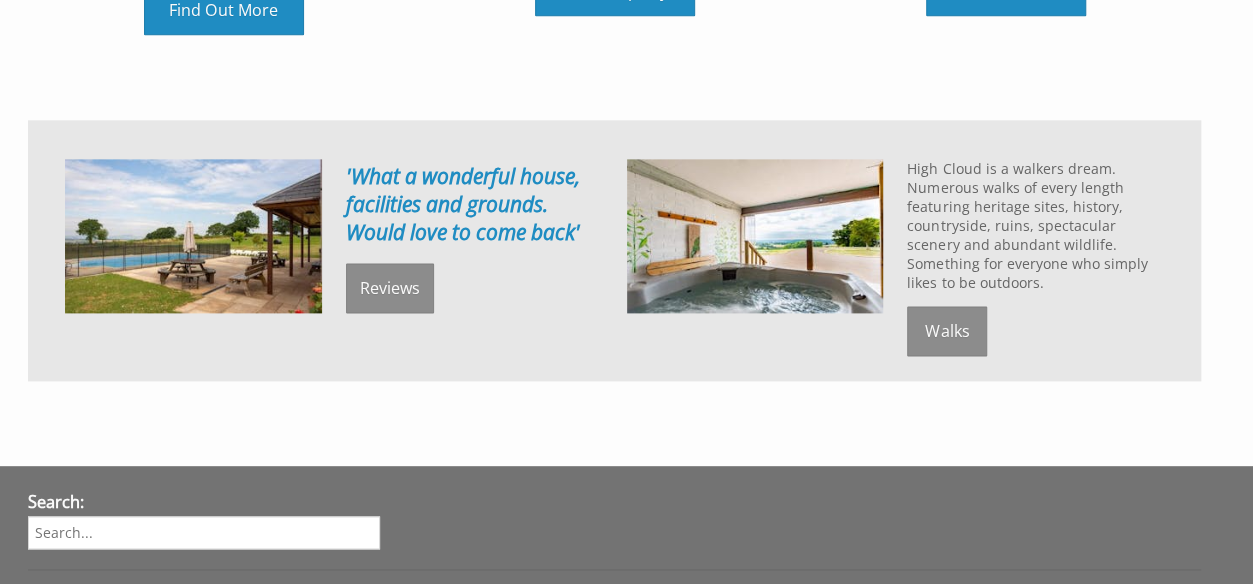scroll, scrollTop: 1000, scrollLeft: 0, axis: vertical 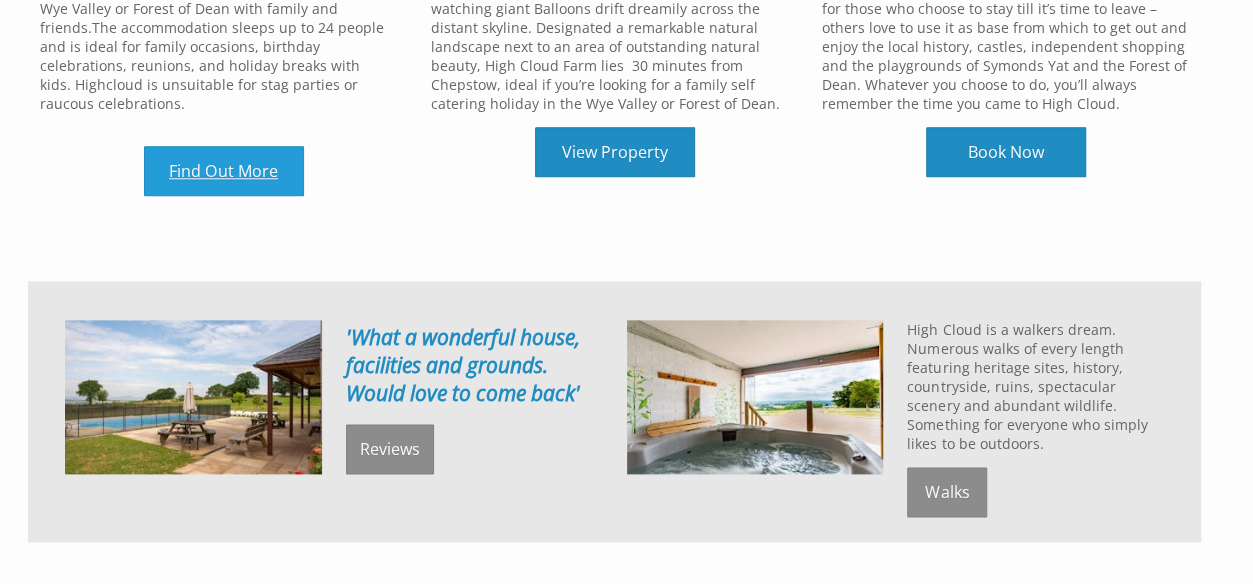 click on "Find Out More" at bounding box center [224, 171] 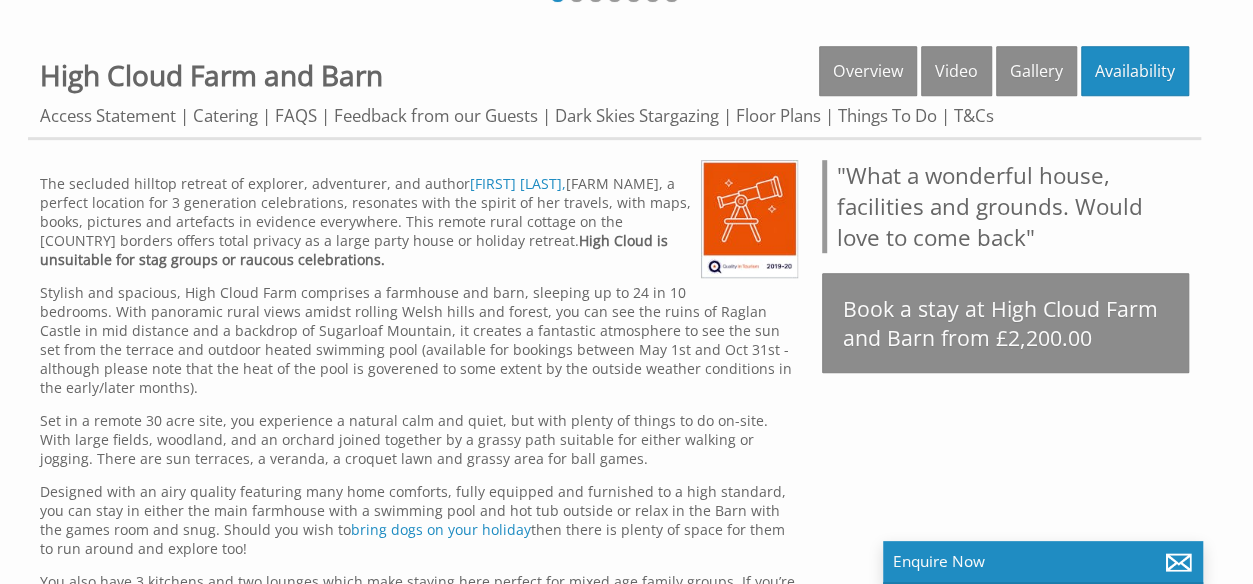 scroll, scrollTop: 399, scrollLeft: 0, axis: vertical 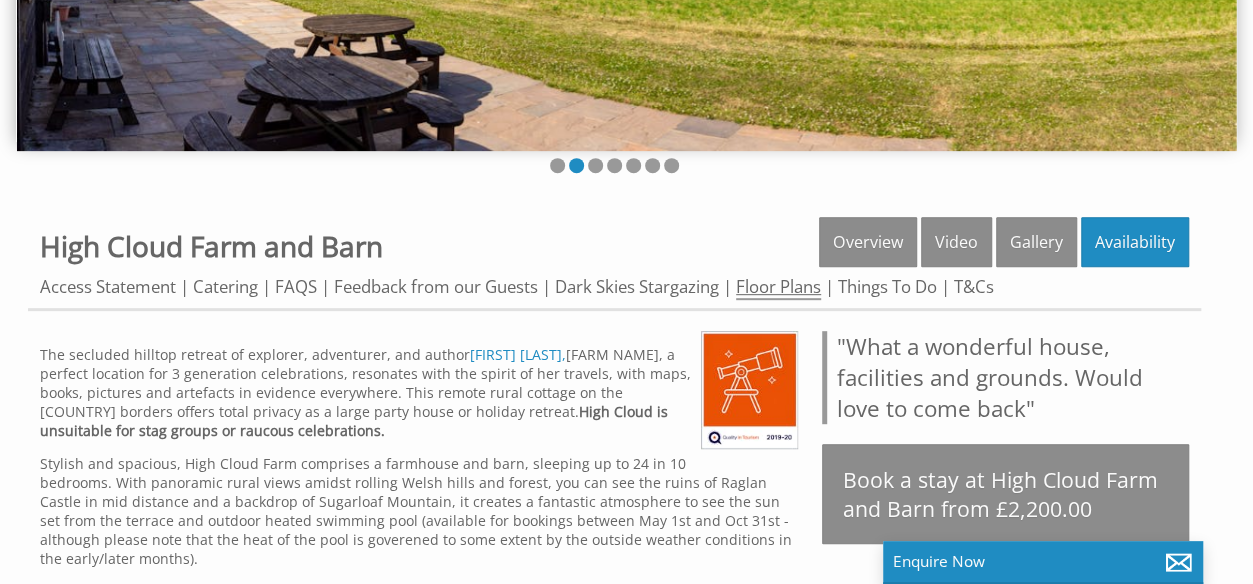 click on "Floor Plans" at bounding box center (778, 287) 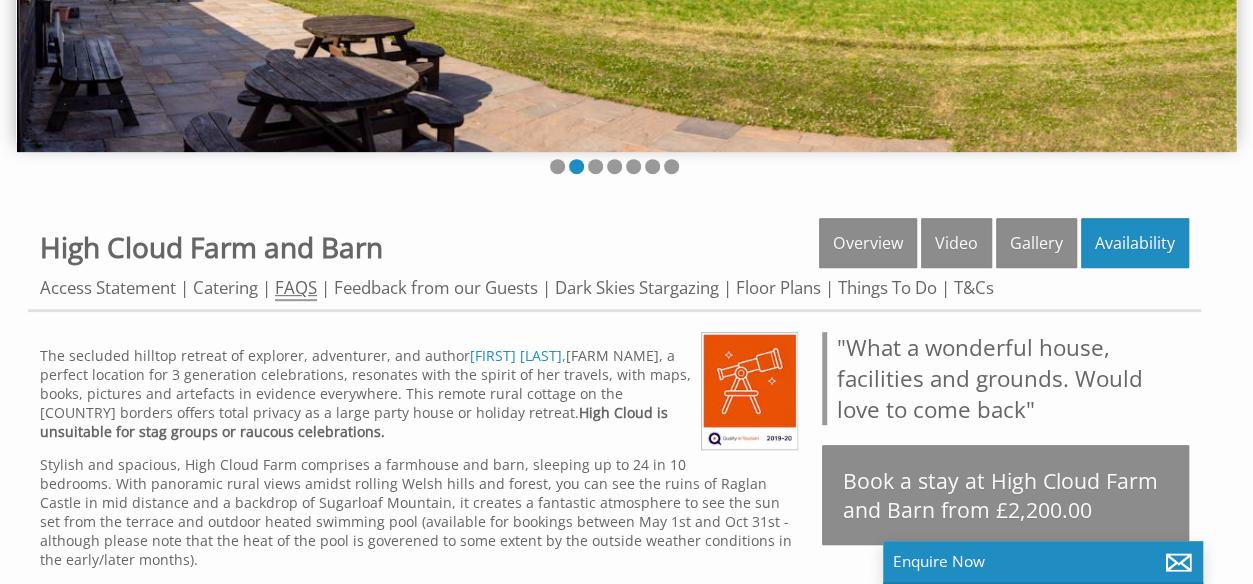 click on "FAQS" at bounding box center (296, 288) 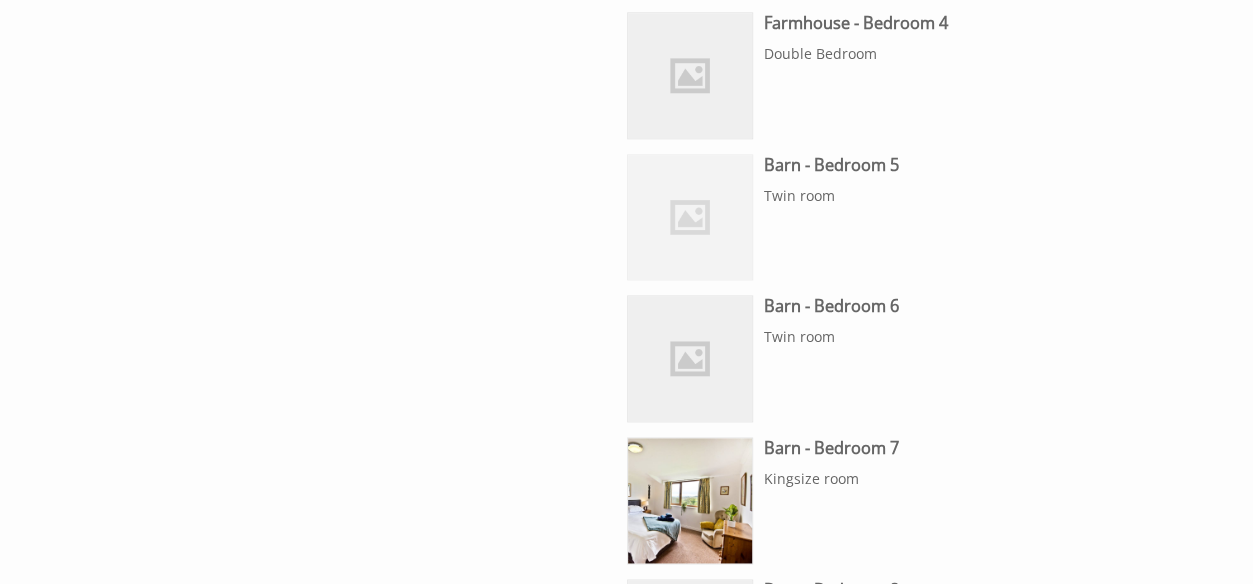 scroll, scrollTop: 1200, scrollLeft: 0, axis: vertical 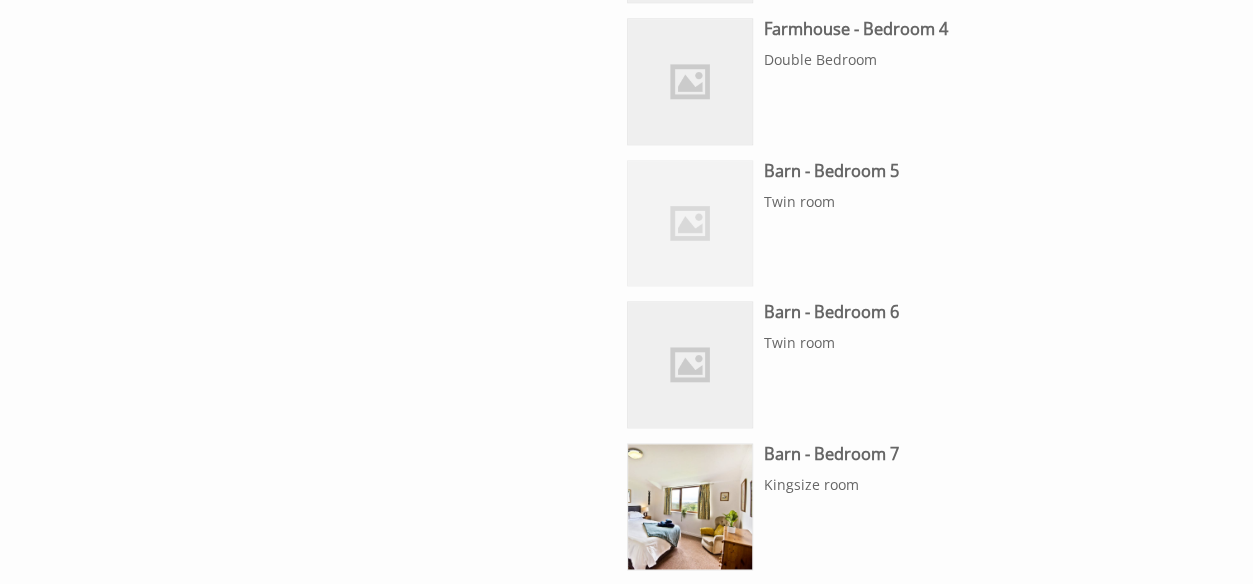 click at bounding box center (690, 223) 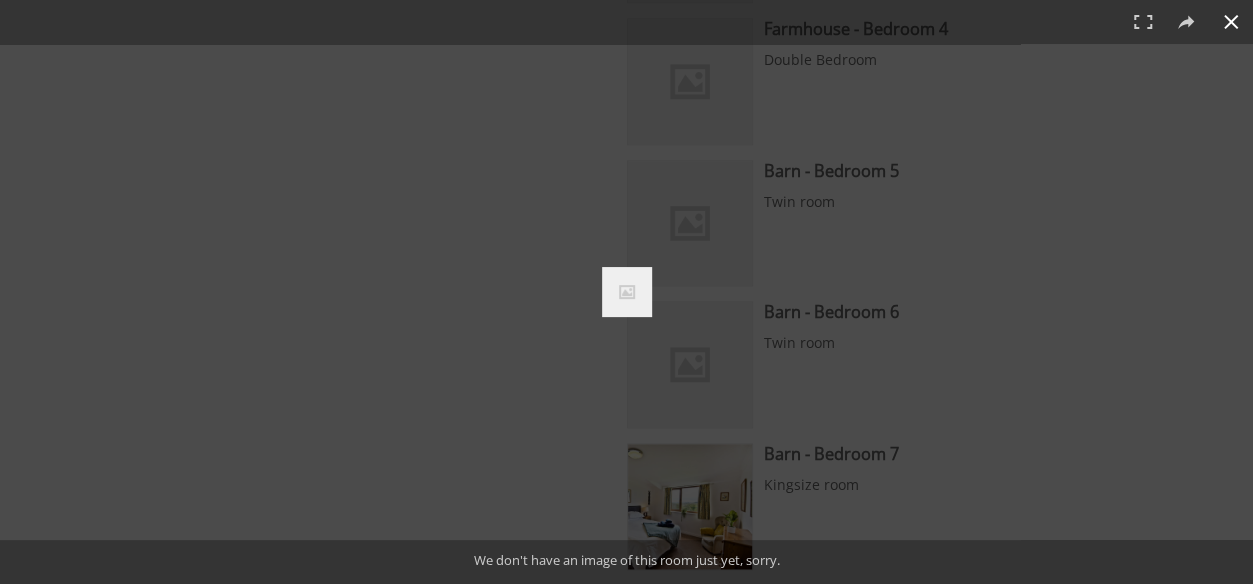 click at bounding box center (1231, 22) 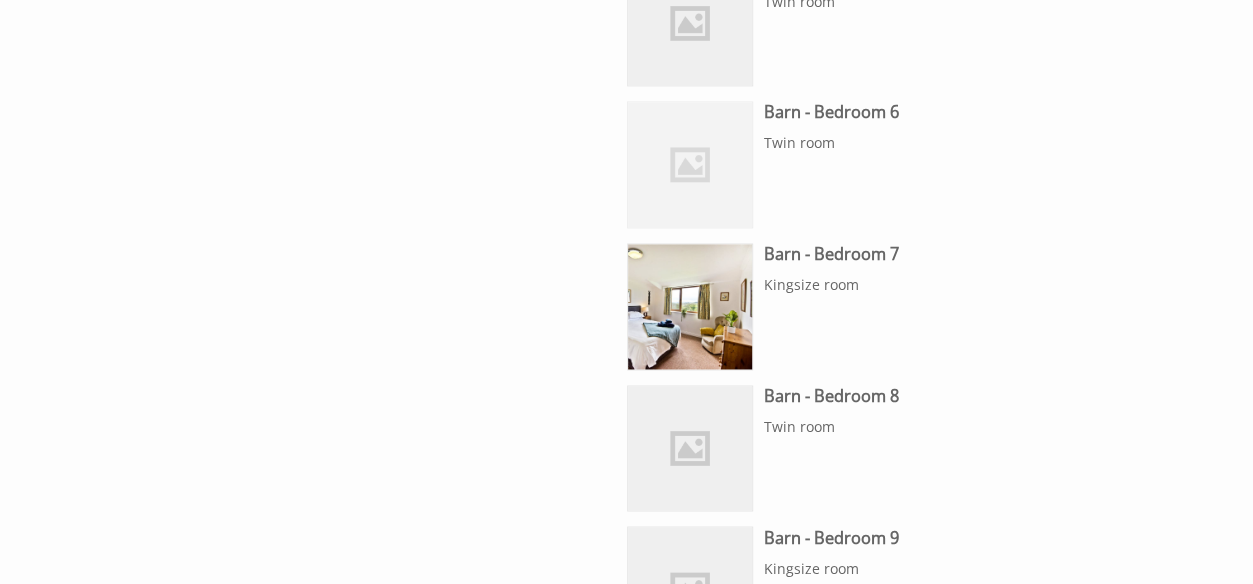 scroll, scrollTop: 1600, scrollLeft: 0, axis: vertical 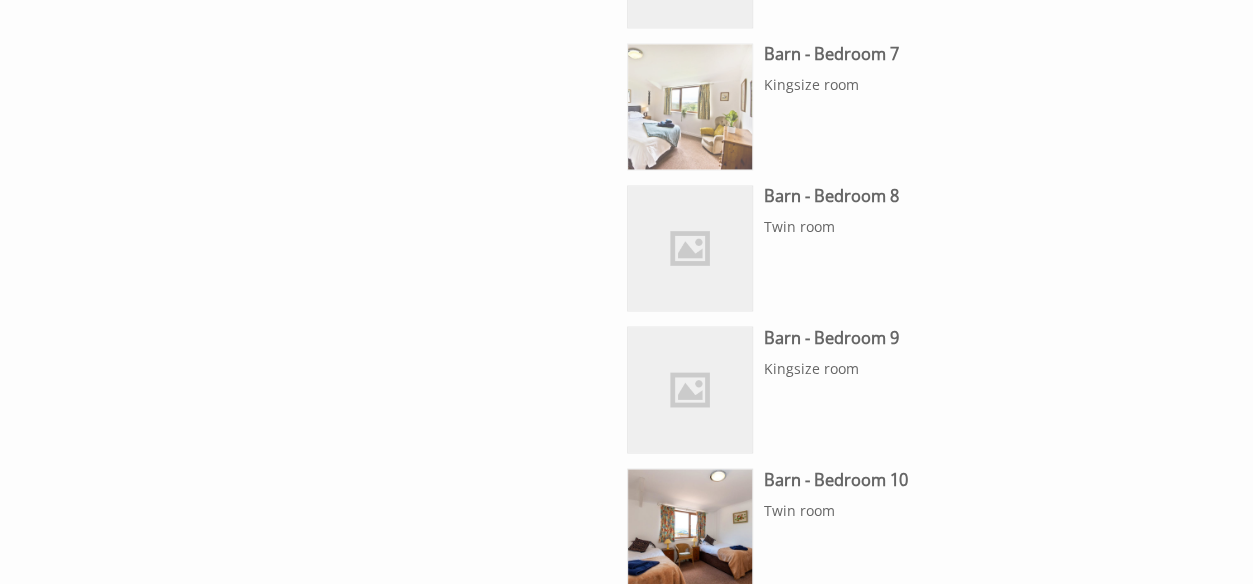 click at bounding box center (690, 106) 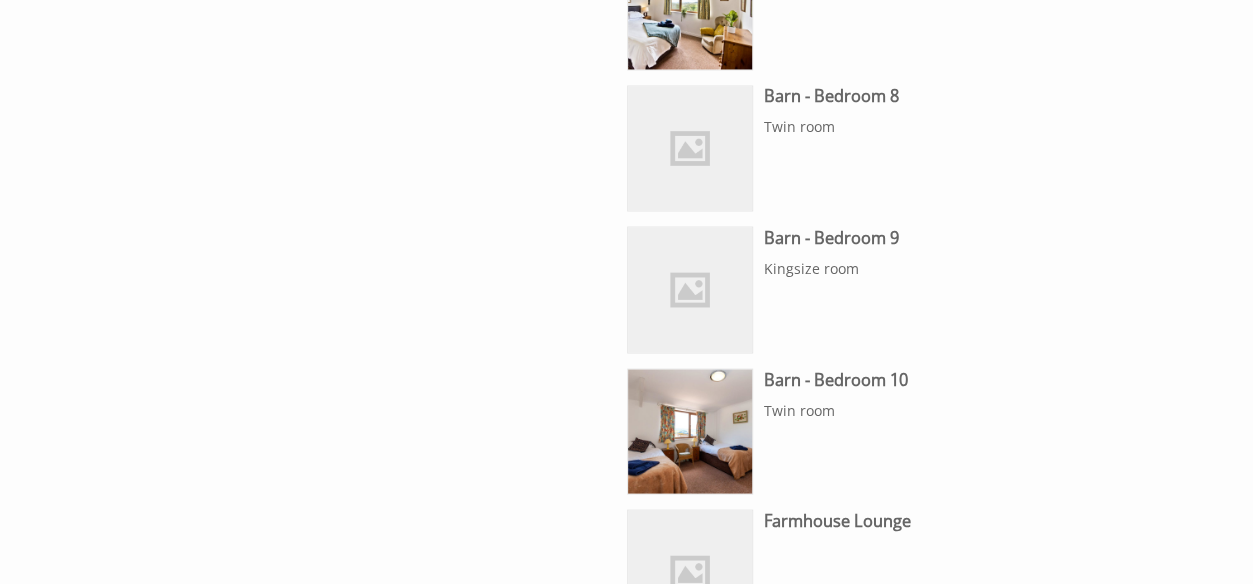 scroll, scrollTop: 1500, scrollLeft: 0, axis: vertical 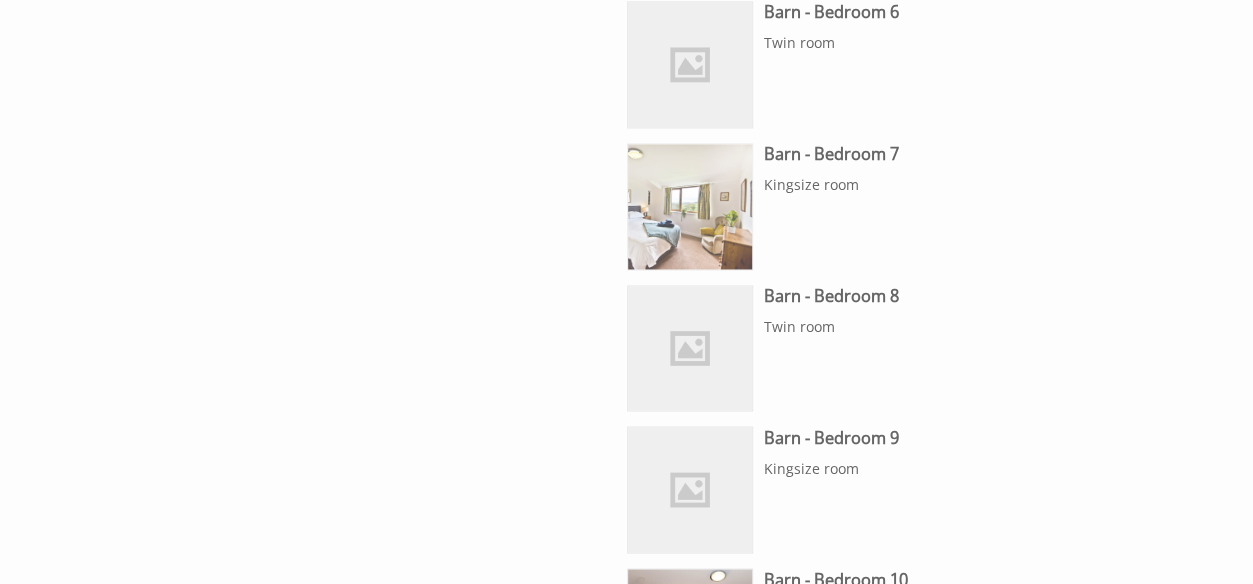 click at bounding box center (690, 206) 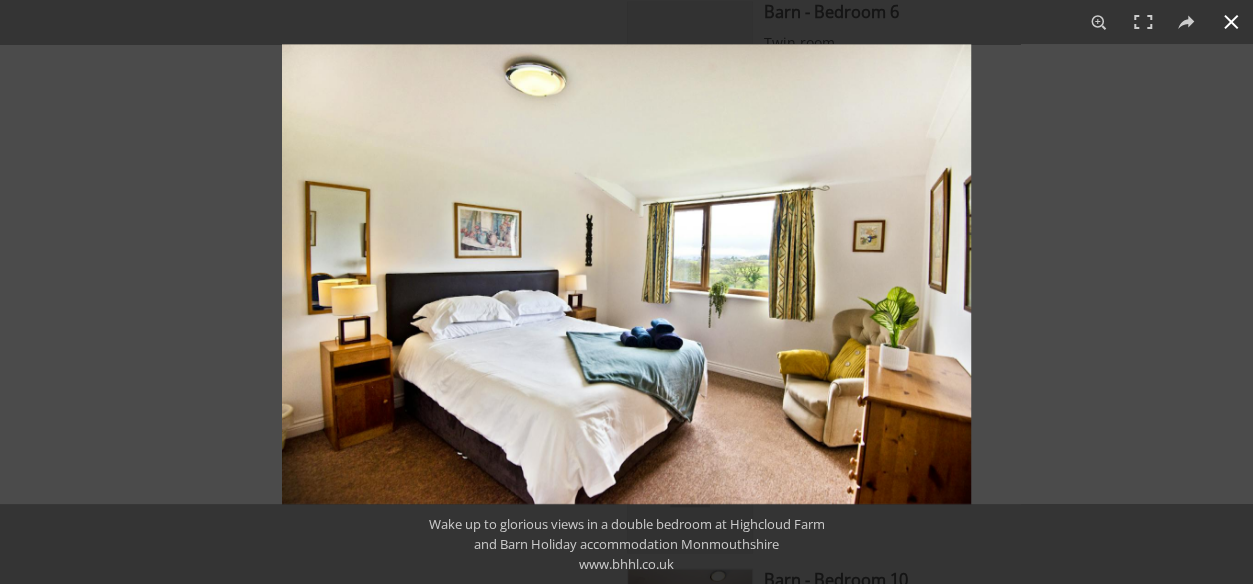 click at bounding box center [1231, 22] 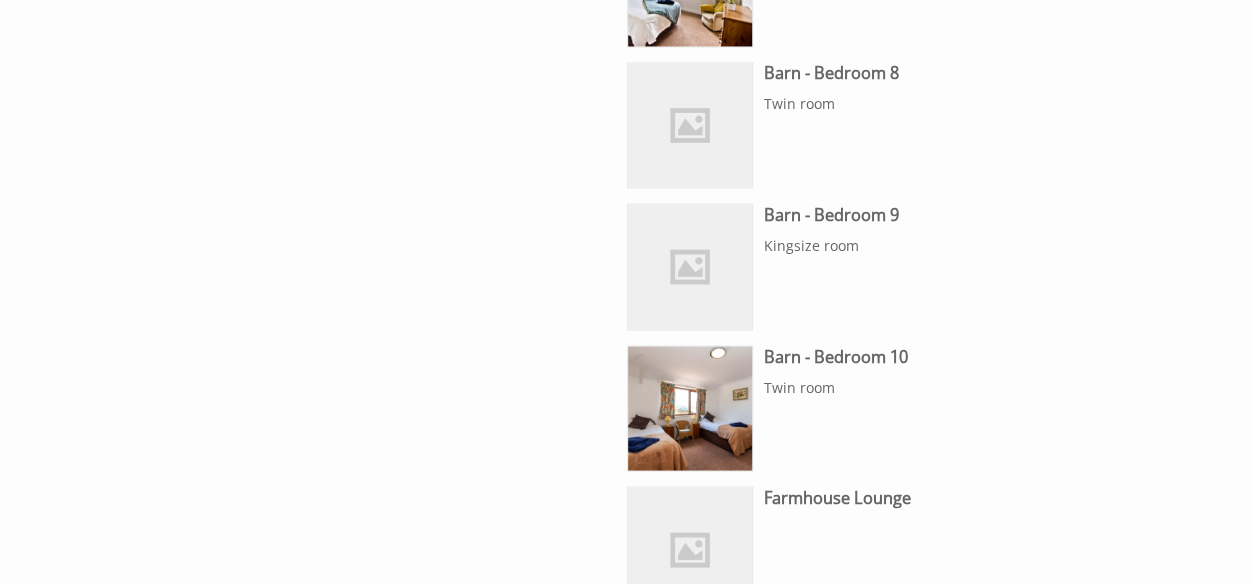 scroll, scrollTop: 1900, scrollLeft: 0, axis: vertical 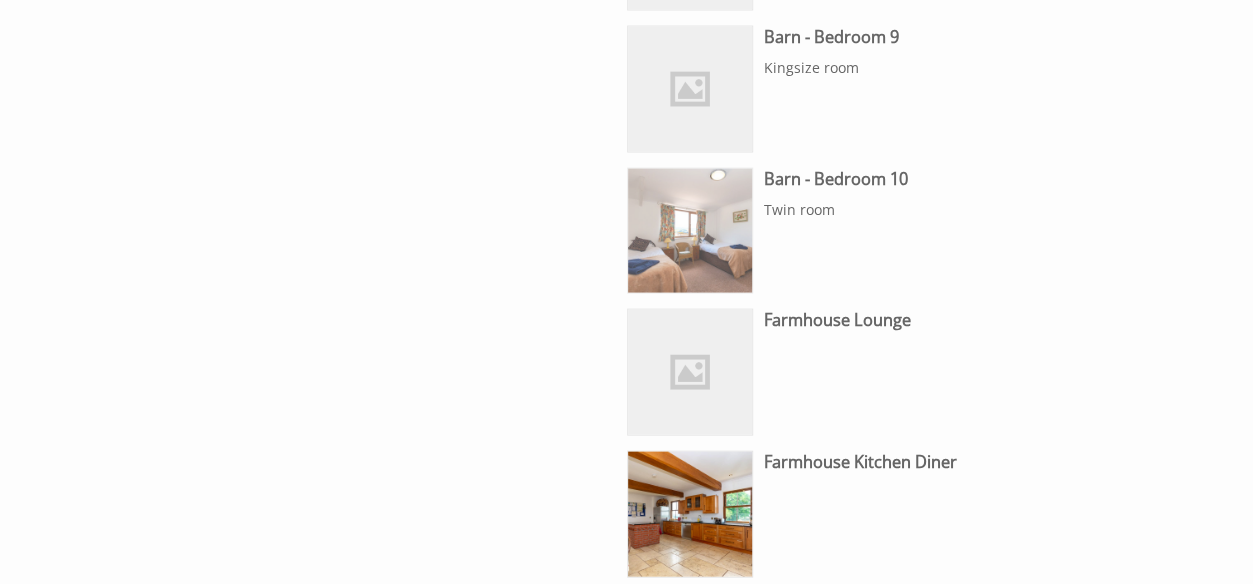 click at bounding box center [690, 231] 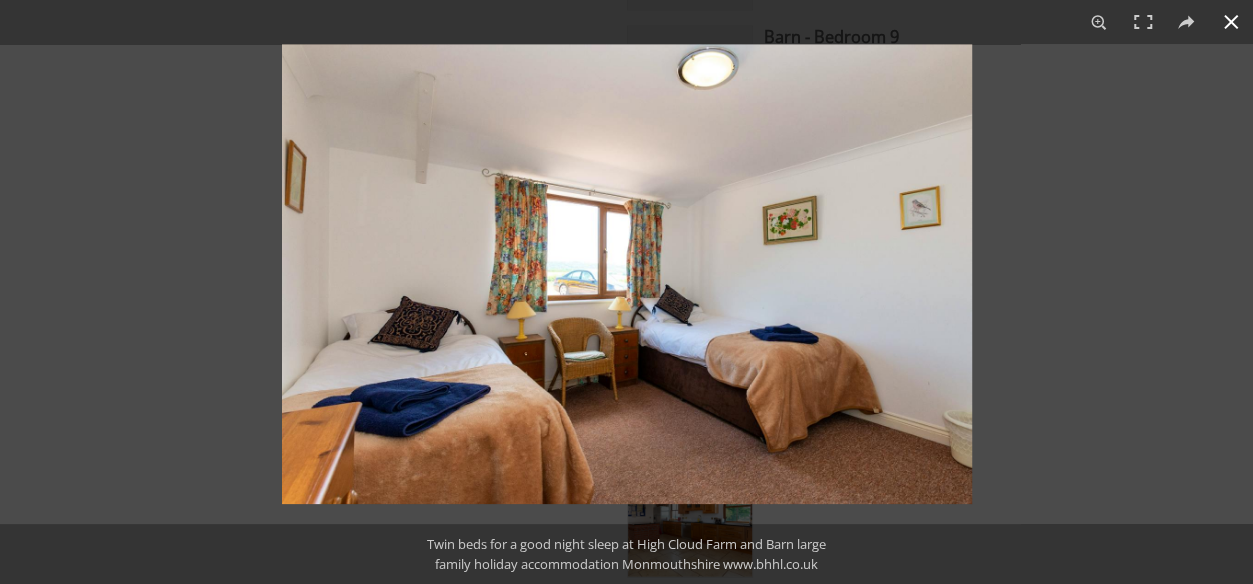 click at bounding box center (1231, 22) 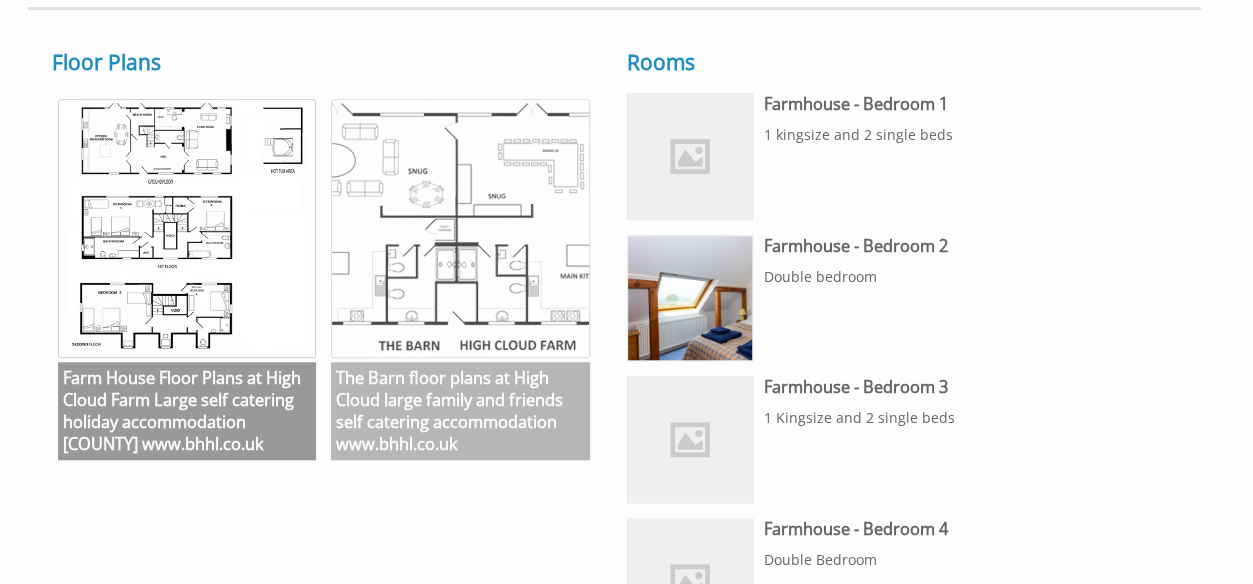 scroll, scrollTop: 100, scrollLeft: 0, axis: vertical 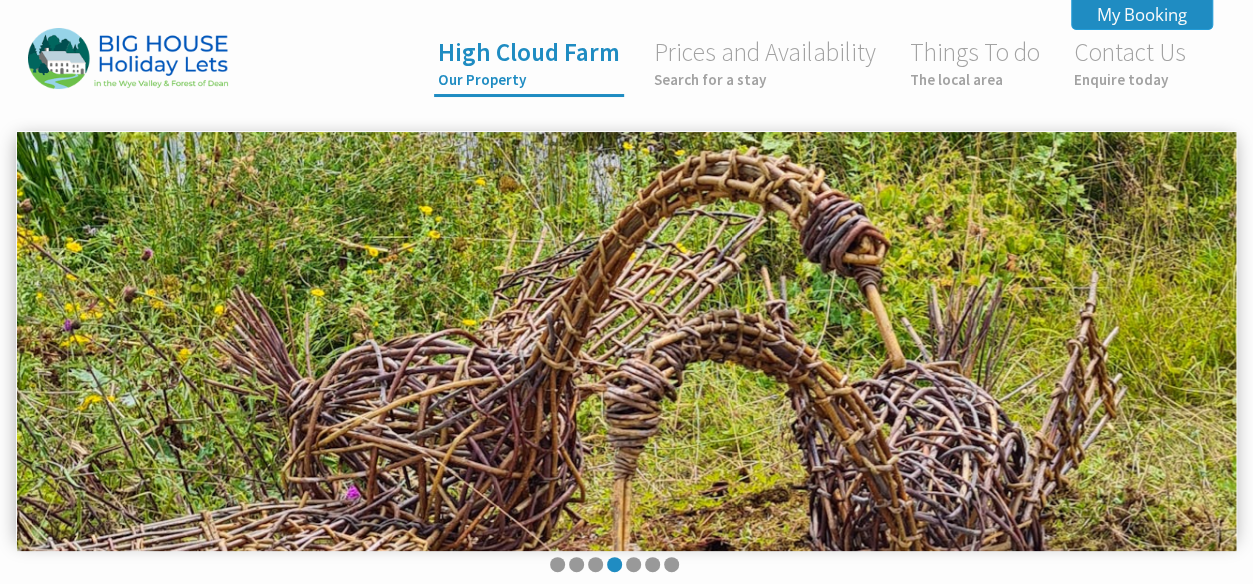 click on "High Cloud Farm  Our Property" at bounding box center (529, 62) 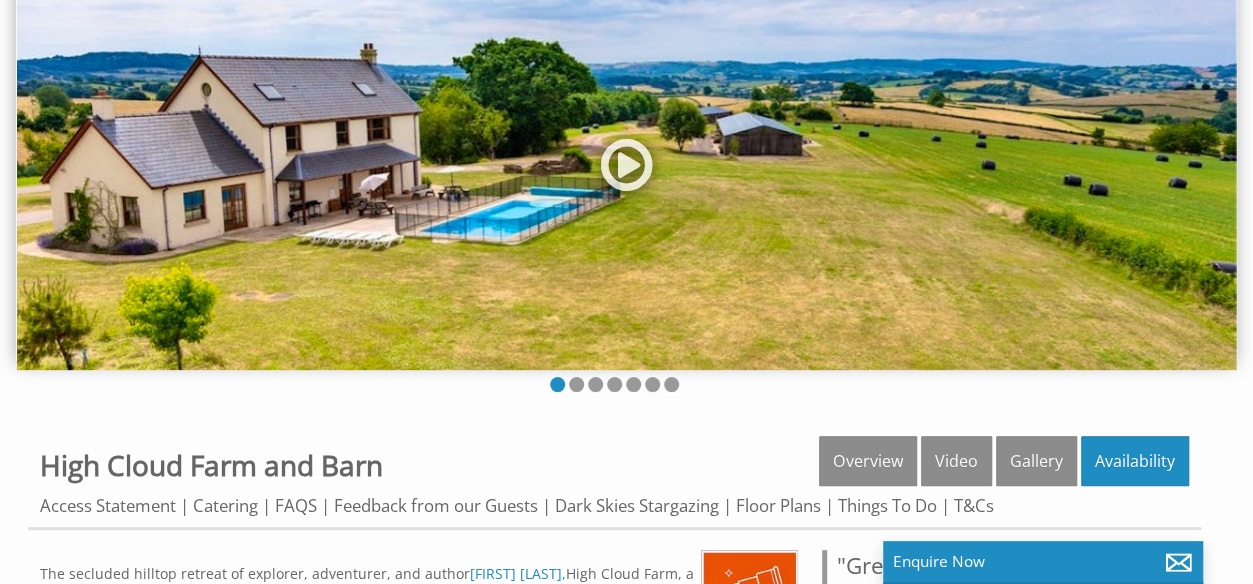 scroll, scrollTop: 400, scrollLeft: 0, axis: vertical 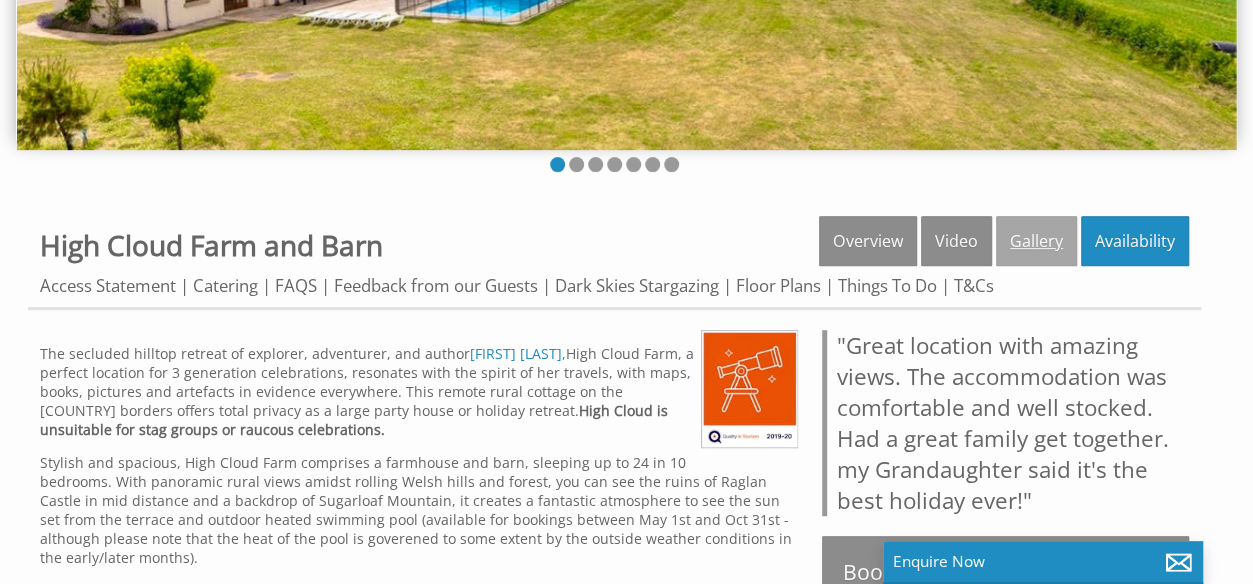 click on "Gallery" at bounding box center (1036, 241) 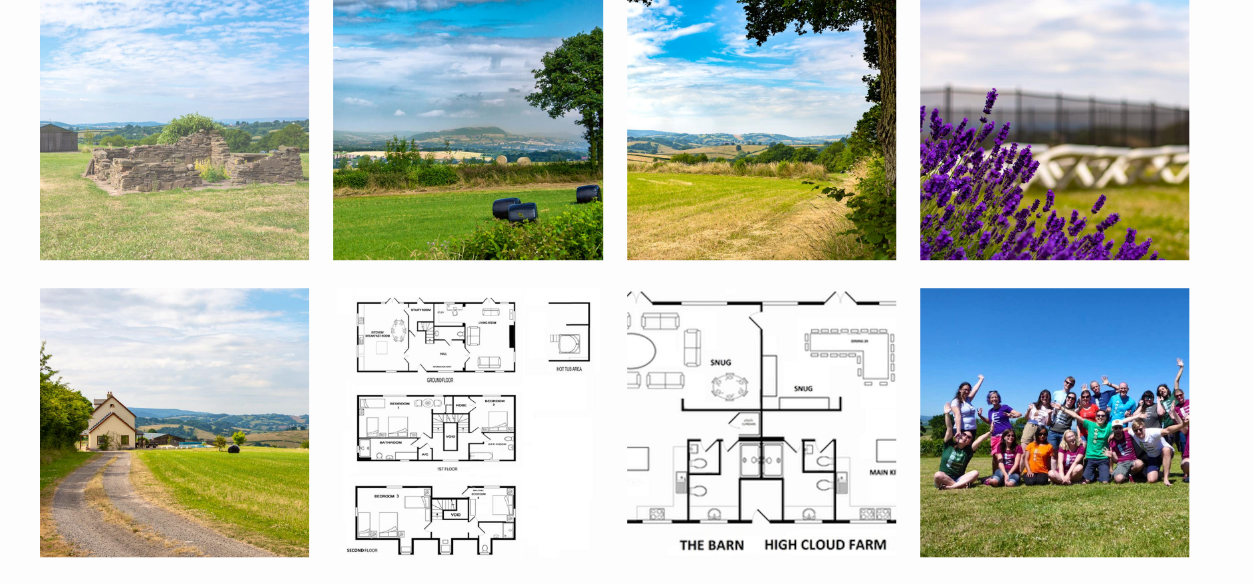 scroll, scrollTop: 3900, scrollLeft: 0, axis: vertical 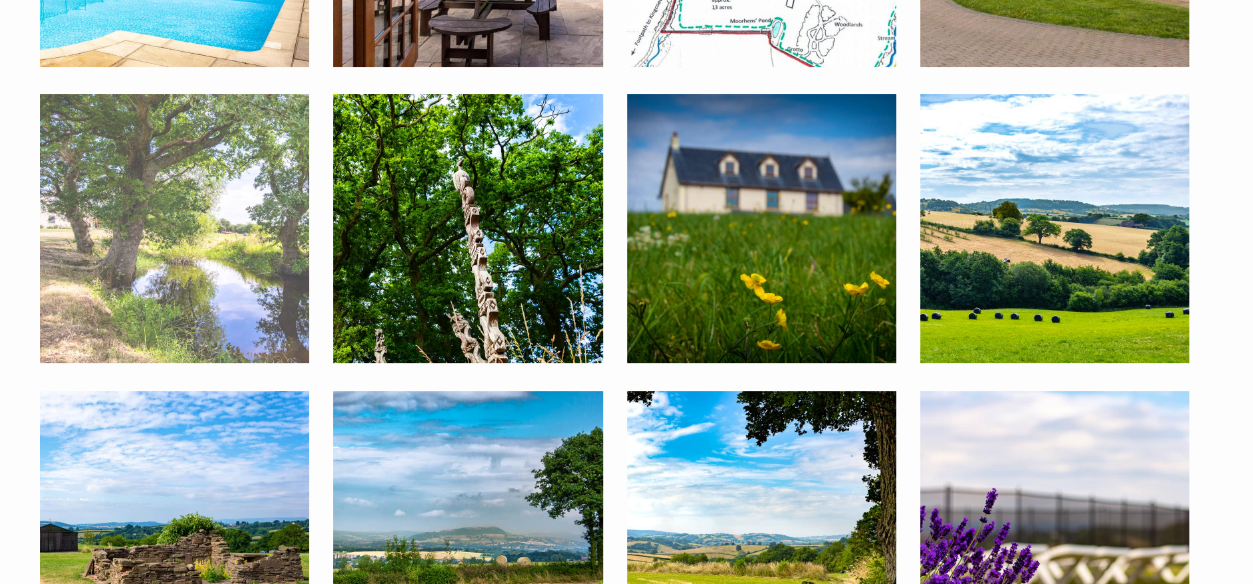 click at bounding box center (174, 228) 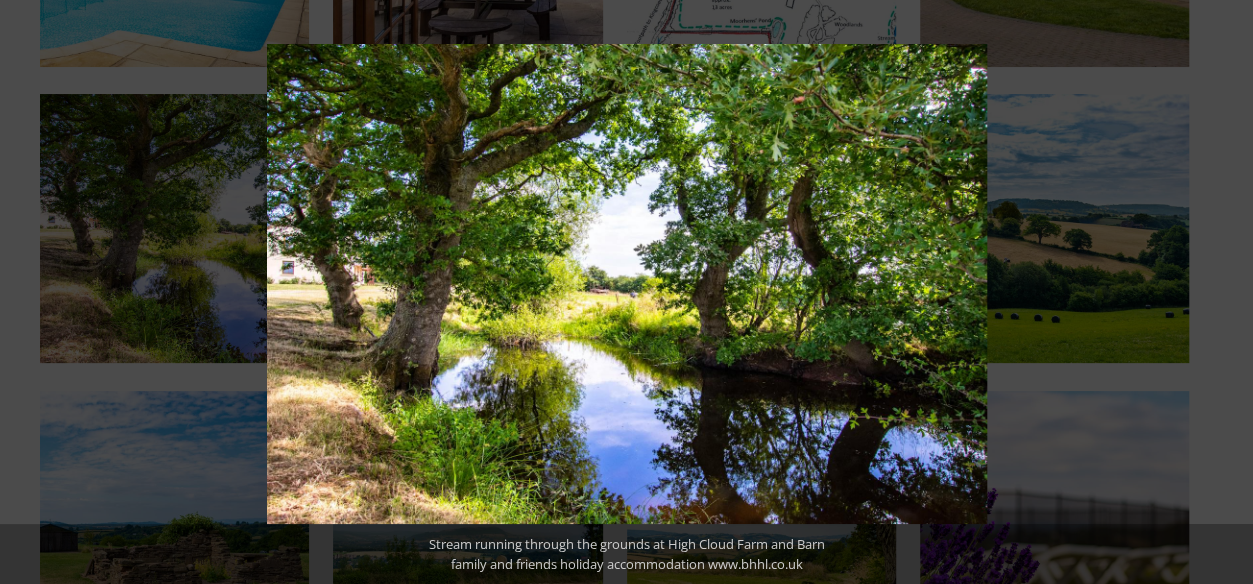 drag, startPoint x: 647, startPoint y: 293, endPoint x: 188, endPoint y: 221, distance: 464.61273 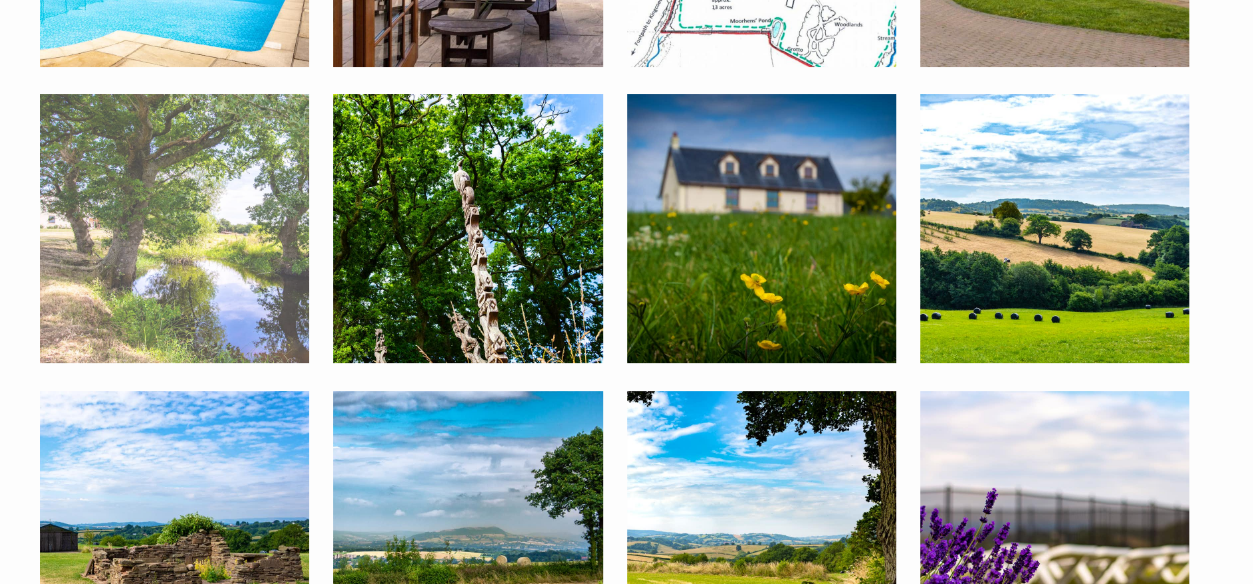 click at bounding box center (174, 228) 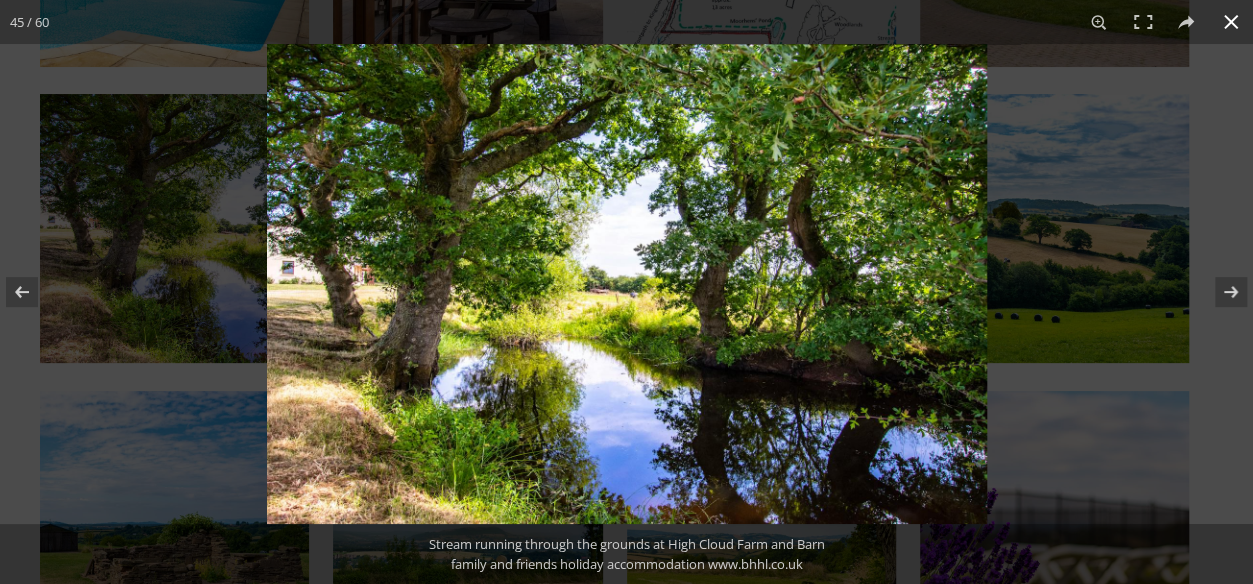 click at bounding box center (626, 292) 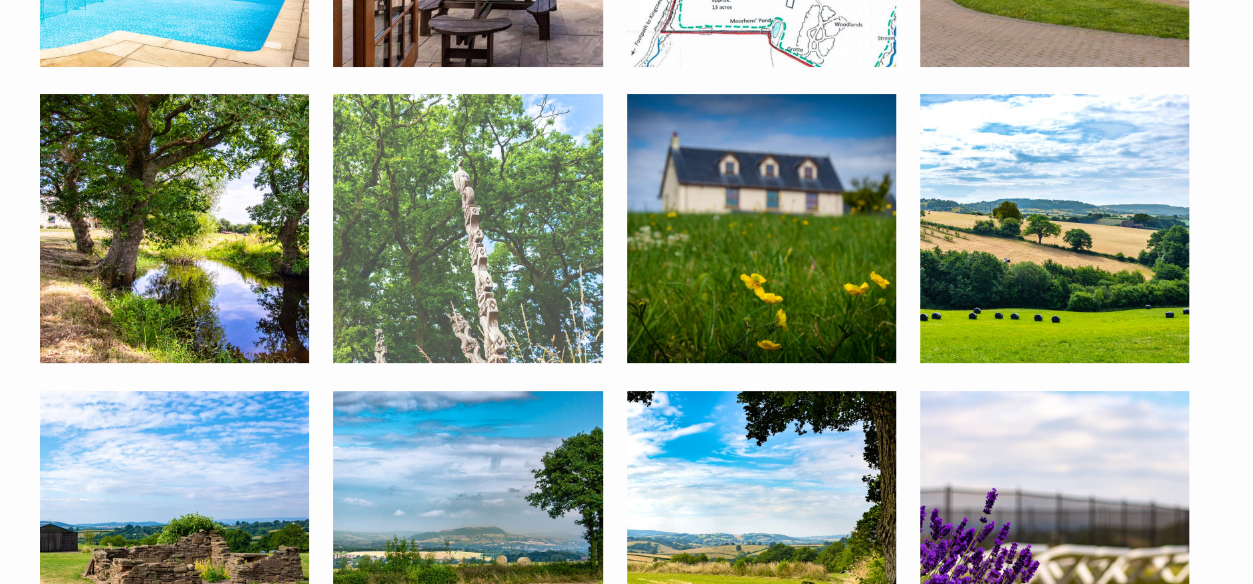 click at bounding box center (467, 228) 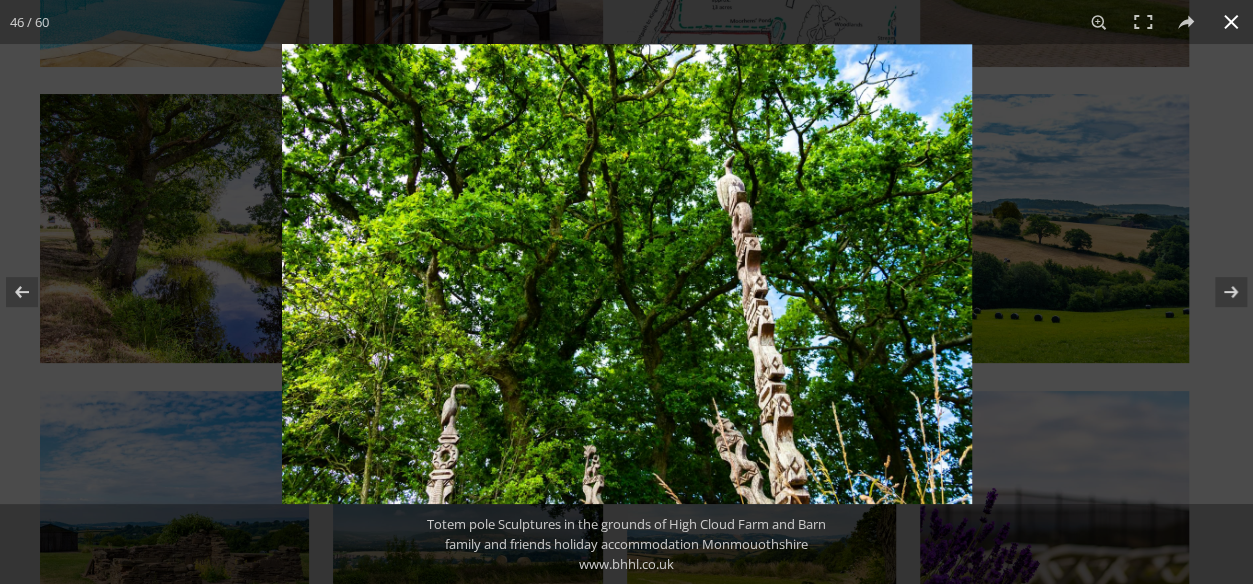 click at bounding box center [626, 292] 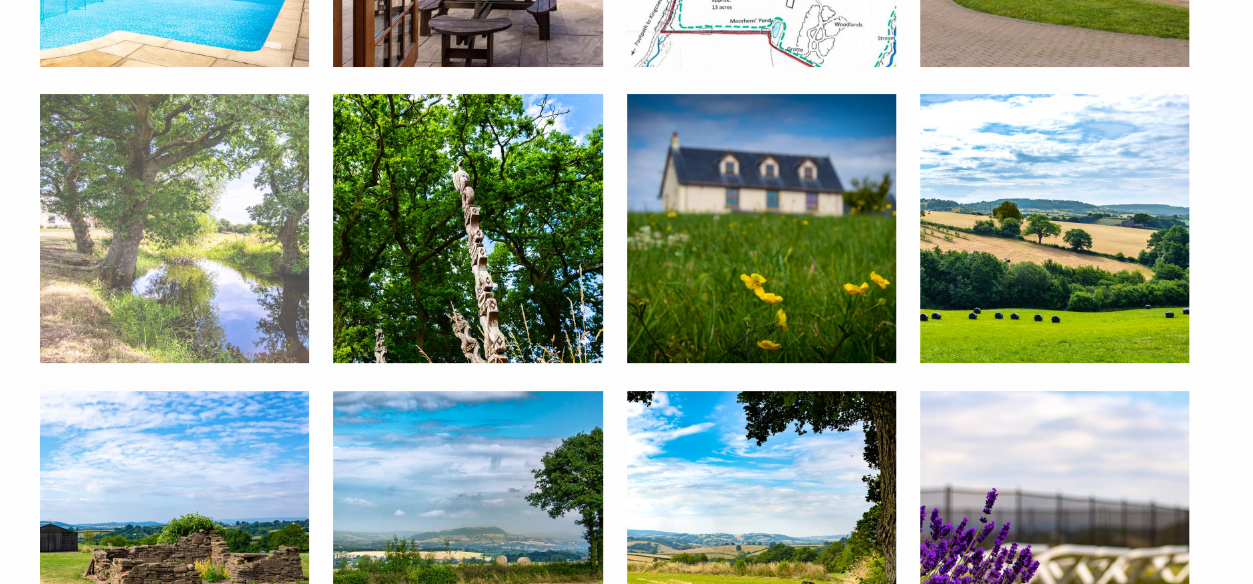 click at bounding box center (174, 228) 